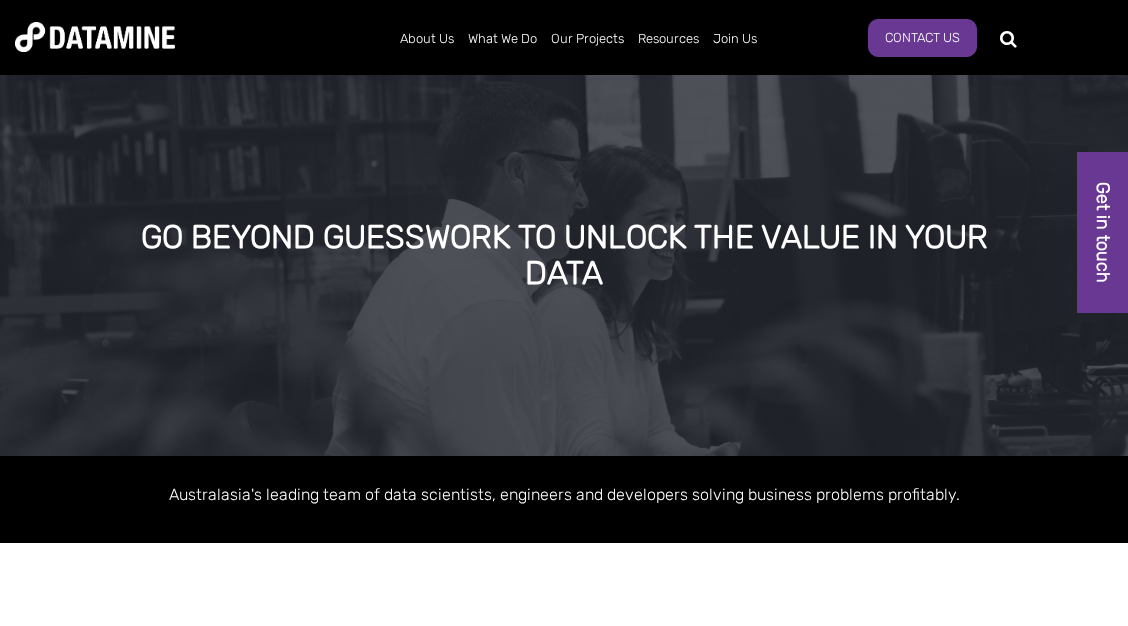 scroll, scrollTop: 0, scrollLeft: 0, axis: both 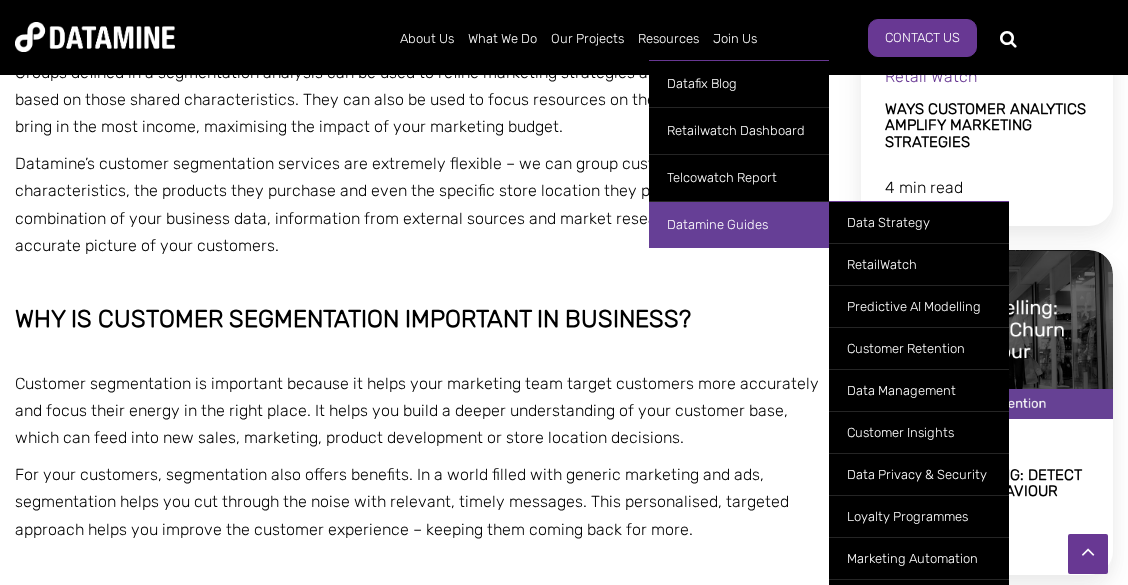 click on "Datamine Guides" at bounding box center (739, 224) 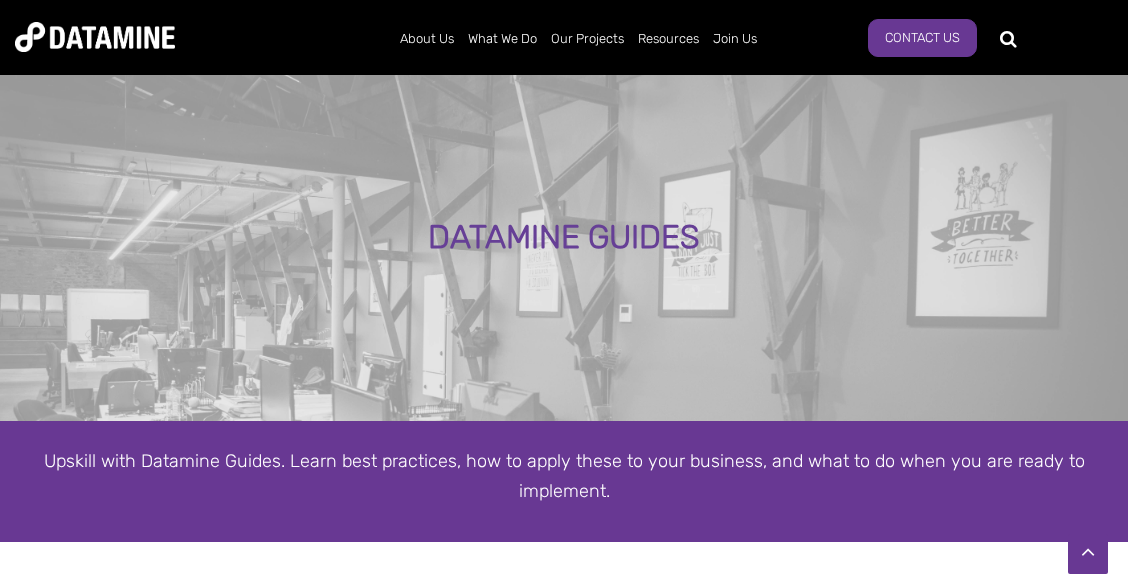 scroll, scrollTop: 756, scrollLeft: 0, axis: vertical 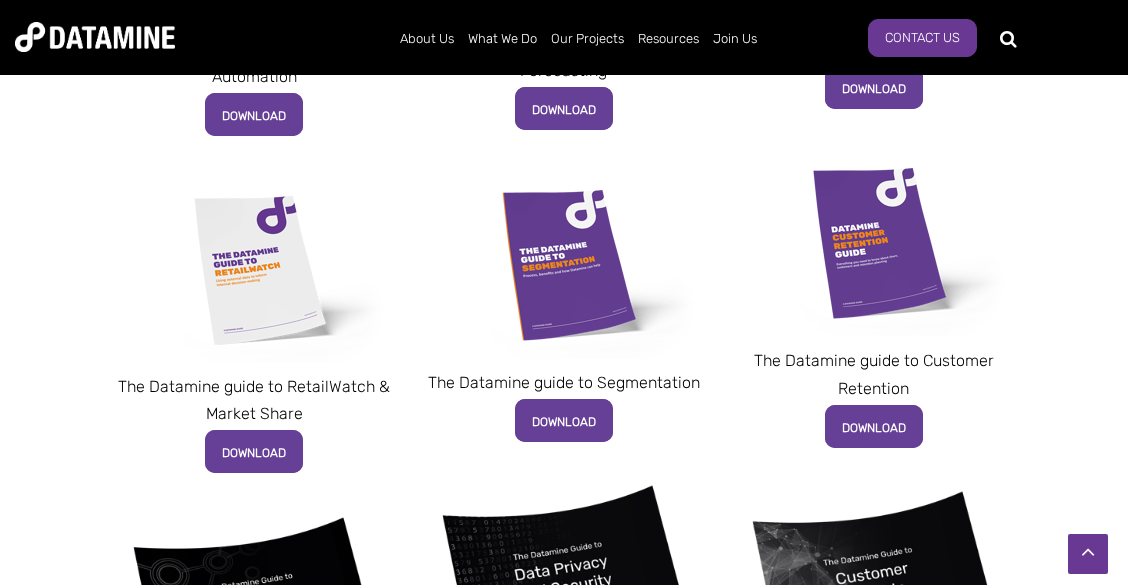 click at bounding box center [563, 264] 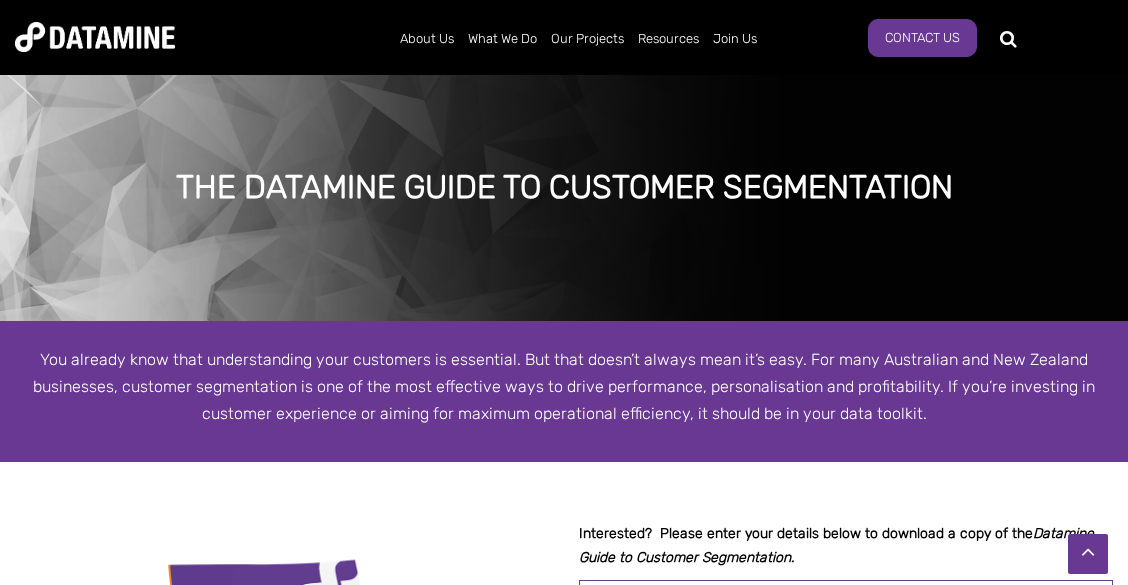 scroll, scrollTop: 432, scrollLeft: 0, axis: vertical 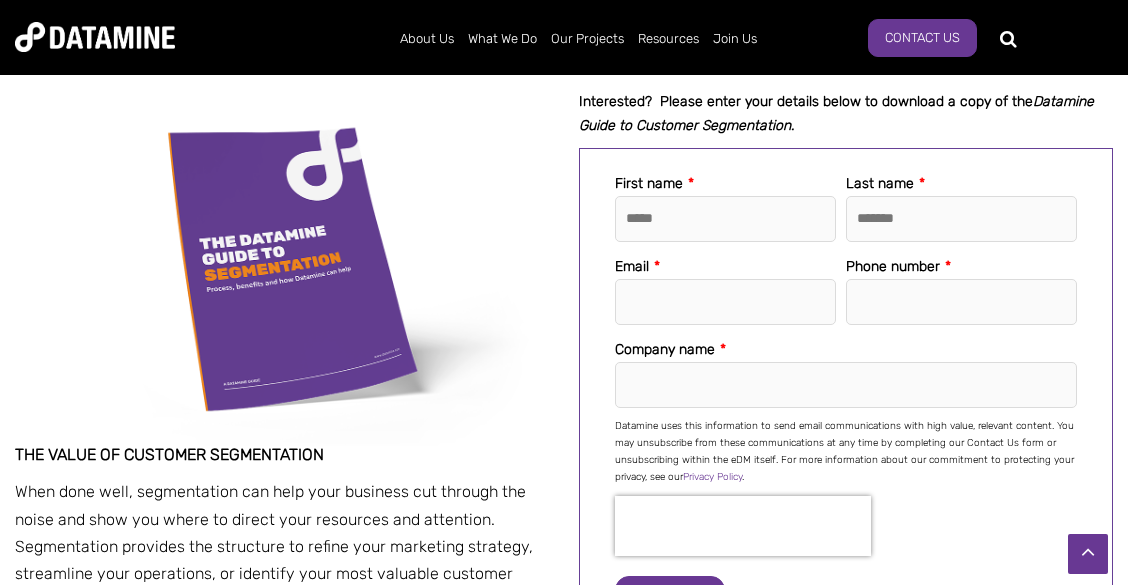 click at bounding box center [282, 268] 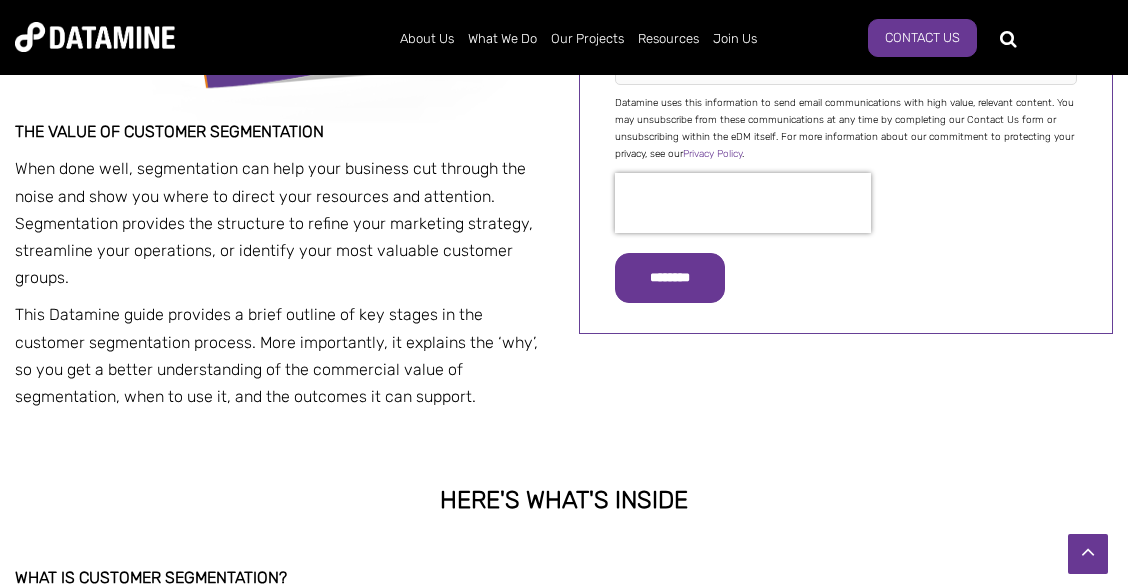 scroll, scrollTop: 756, scrollLeft: 0, axis: vertical 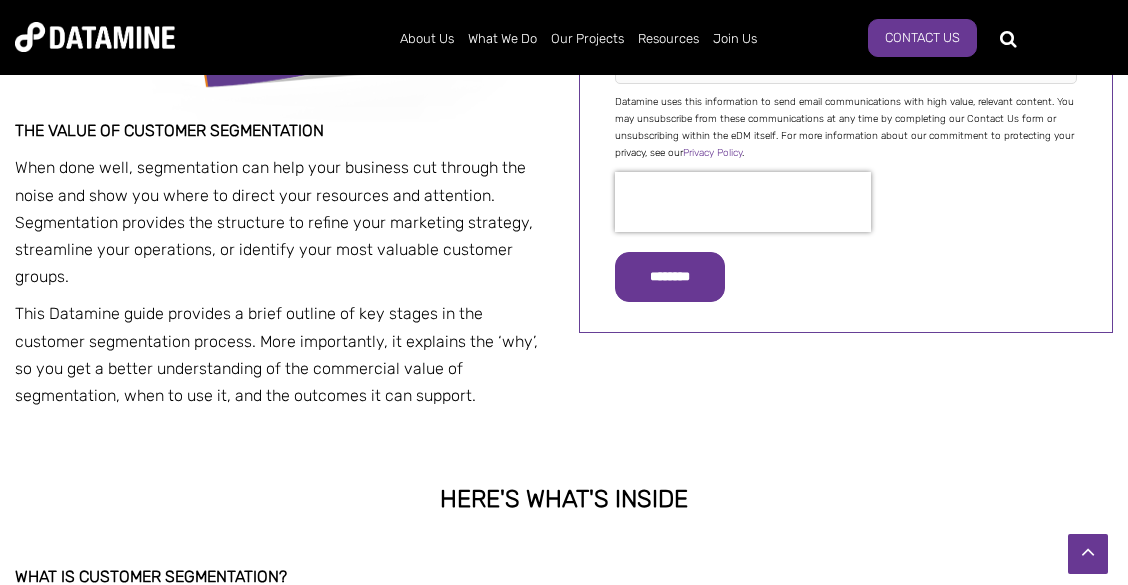click on "When done well, segmentation can help your business cut through the noise and show you where to direct your resources and attention. Segmentation provides the structure to refine your marketing strategy, streamline your operations, or identify your most valuable customer groups." at bounding box center [282, 222] 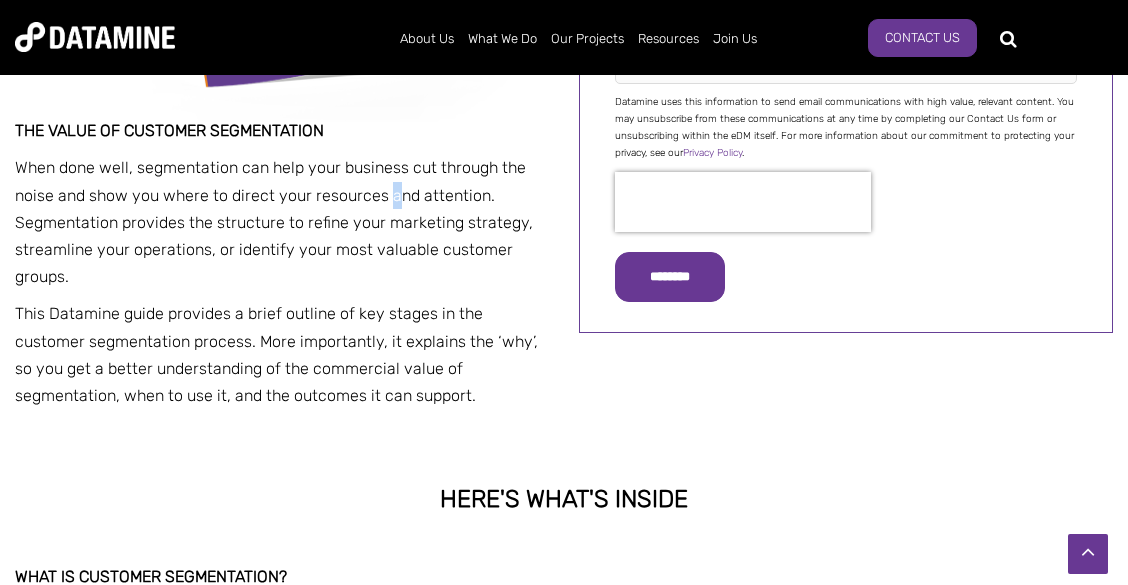 click on "When done well, segmentation can help your business cut through the noise and show you where to direct your resources and attention. Segmentation provides the structure to refine your marketing strategy, streamline your operations, or identify your most valuable customer groups." at bounding box center [282, 222] 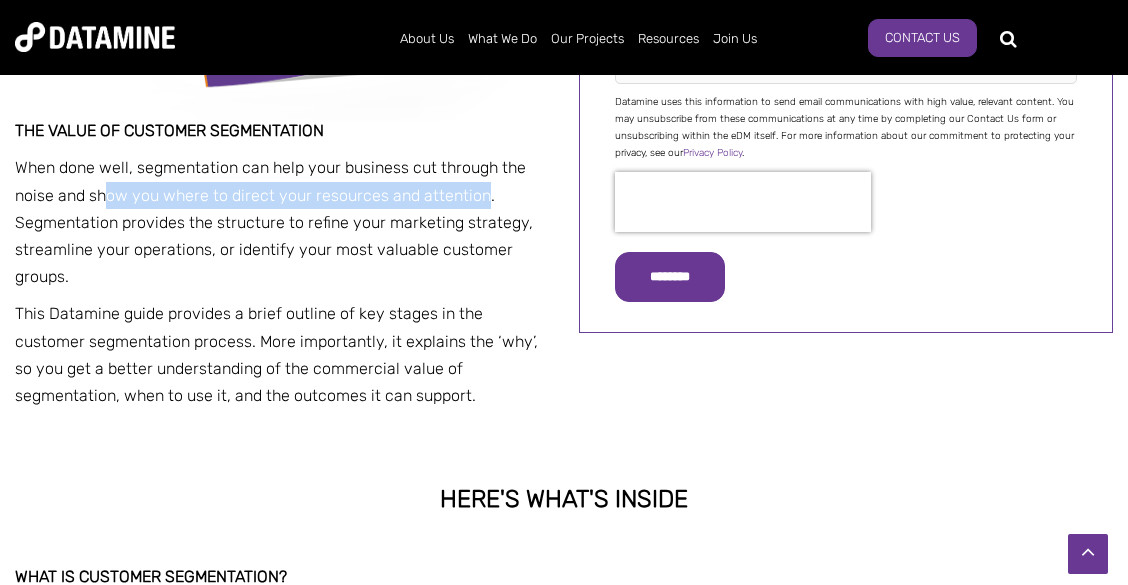 drag, startPoint x: 484, startPoint y: 198, endPoint x: 103, endPoint y: 204, distance: 381.04724 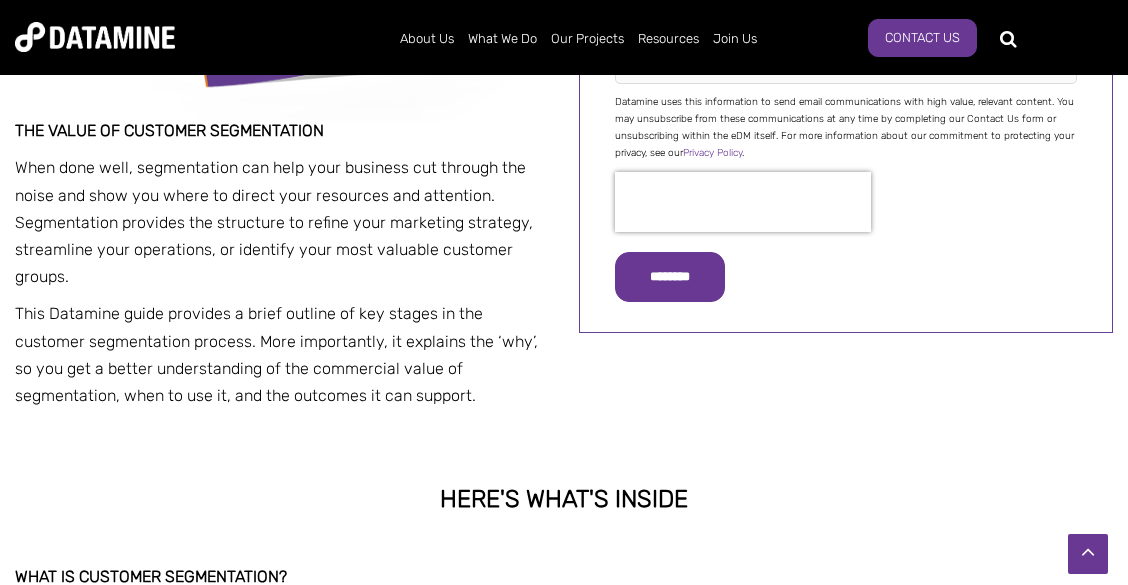 click on "When done well, segmentation can help your business cut through the noise and show you where to direct your resources and attention. Segmentation provides the structure to refine your marketing strategy, streamline your operations, or identify your most valuable customer groups." at bounding box center [282, 222] 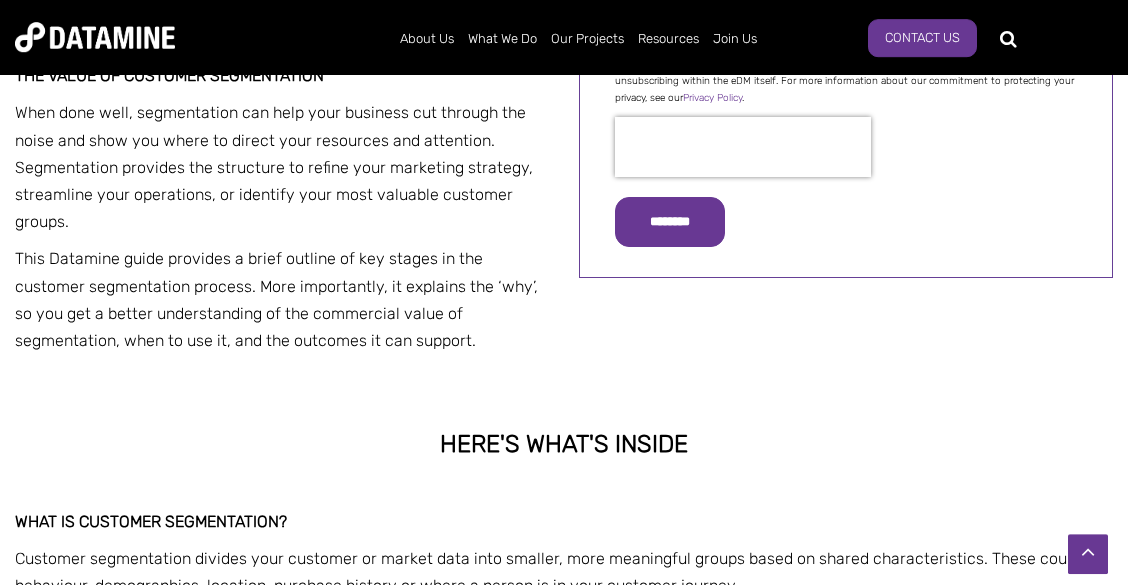 scroll, scrollTop: 864, scrollLeft: 0, axis: vertical 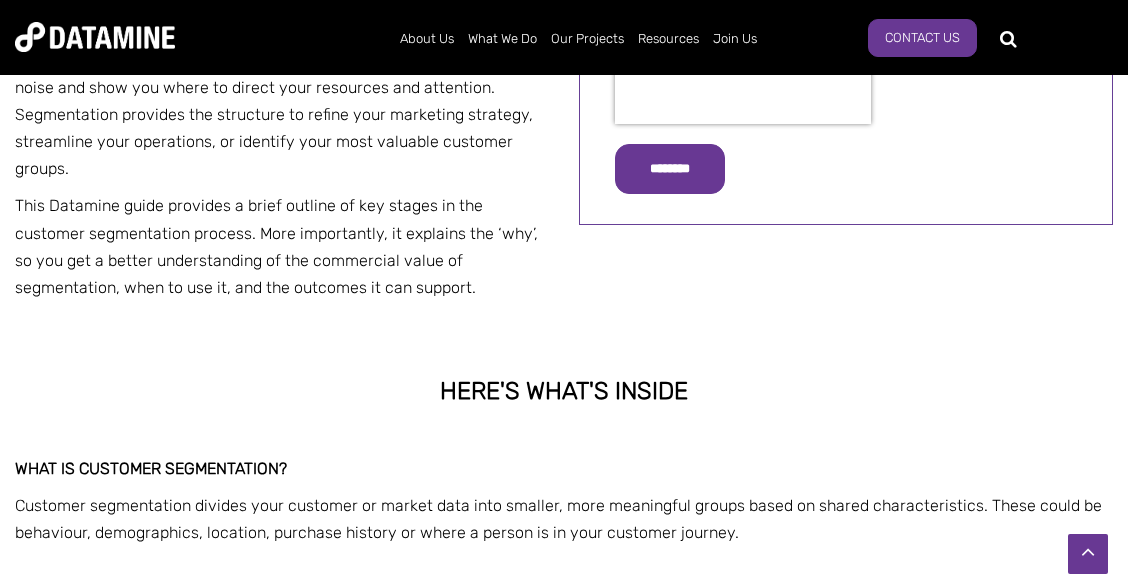 click on "This Datamine guide provides a brief outline of key stages in the customer segmentation process. More importantly, it explains the ‘why’, so you get a better understanding of the commercial value of segmentation, when to use it, and the outcomes it can support." at bounding box center [282, 246] 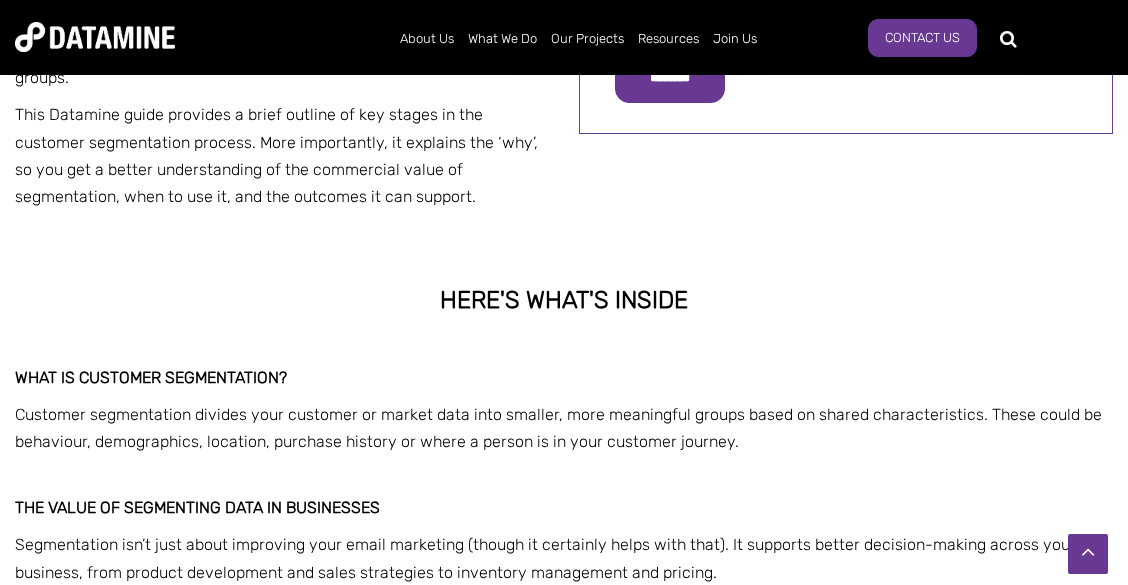 scroll, scrollTop: 864, scrollLeft: 0, axis: vertical 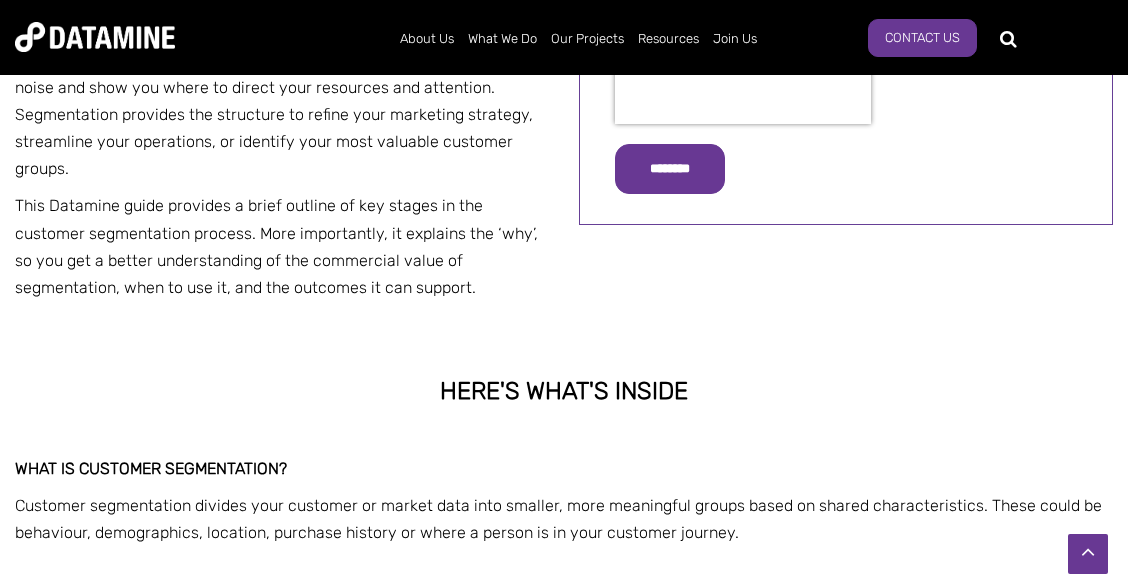 click on "This Datamine guide provides a brief outline of key stages in the customer segmentation process. More importantly, it explains the ‘why’, so you get a better understanding of the commercial value of segmentation, when to use it, and the outcomes it can support." at bounding box center (282, 246) 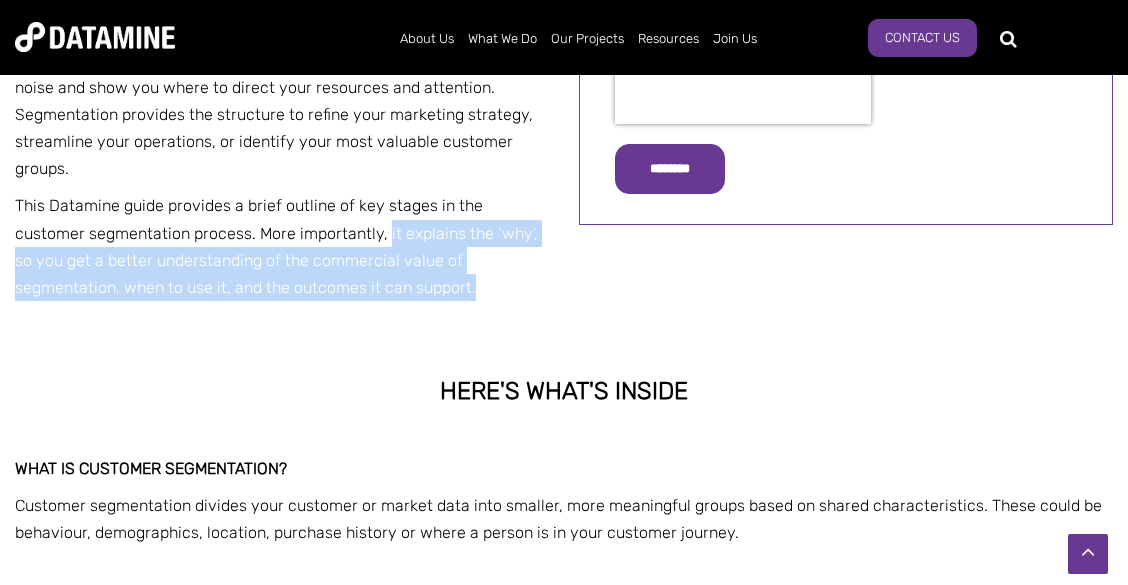 drag, startPoint x: 314, startPoint y: 294, endPoint x: 313, endPoint y: 231, distance: 63.007935 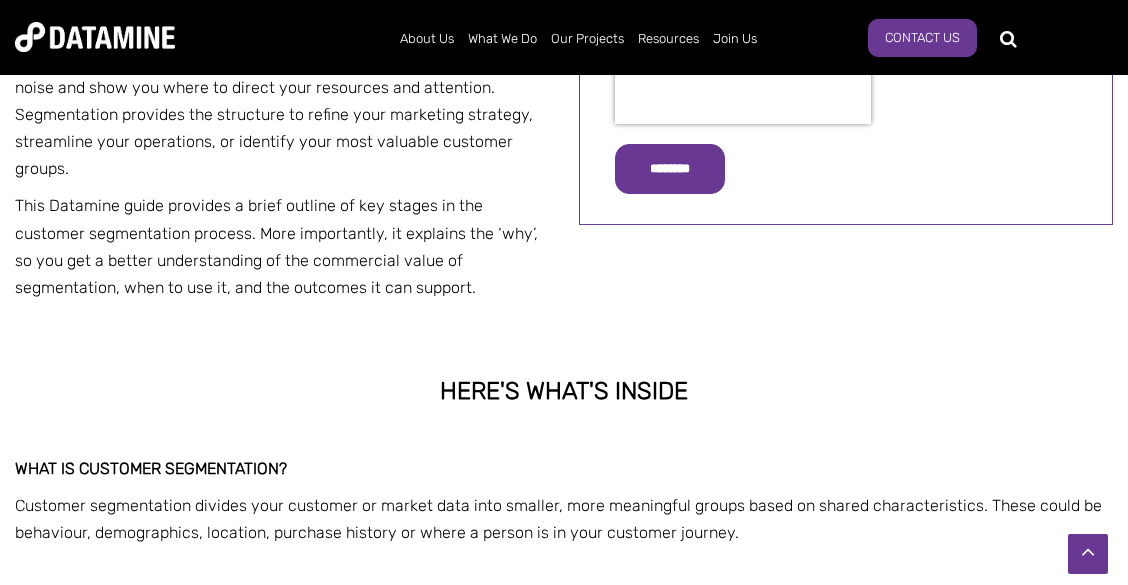 click on "HERE'S WHAT'S INSIDE" at bounding box center [564, 391] 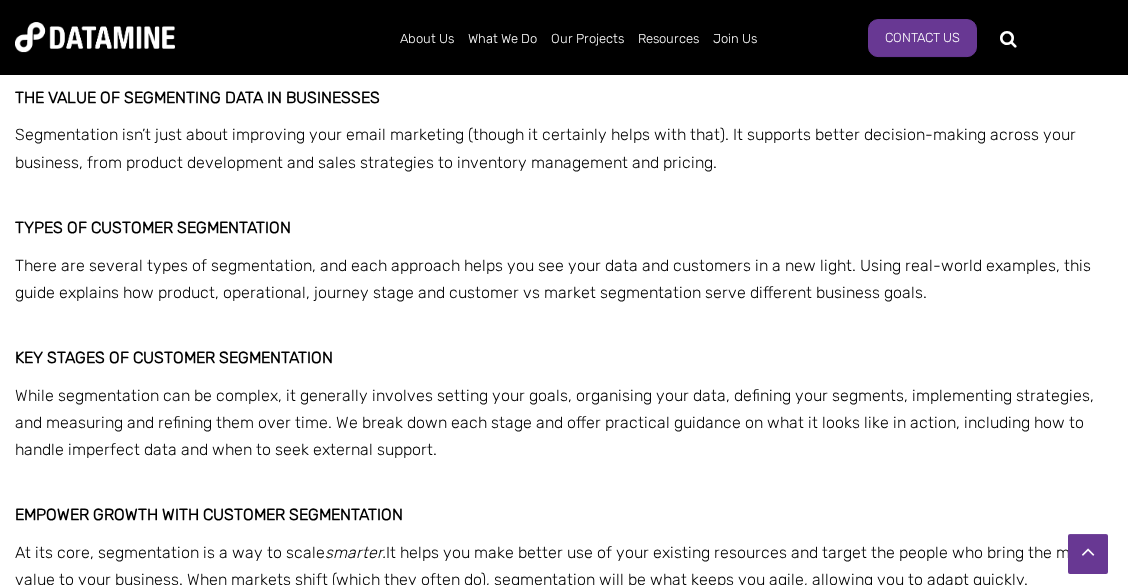 scroll, scrollTop: 665, scrollLeft: 0, axis: vertical 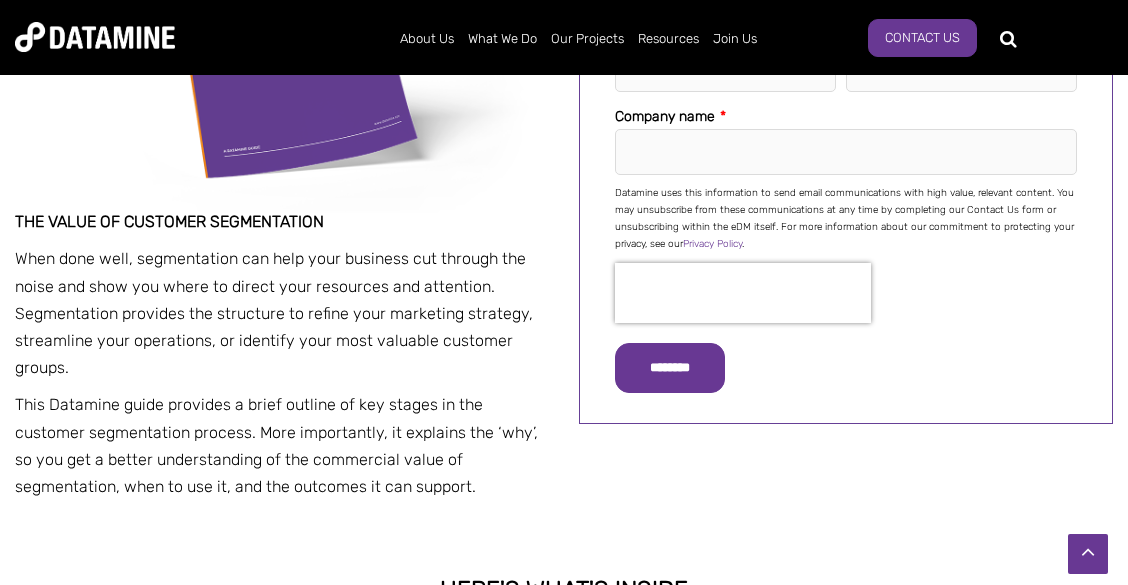 click on "First name * ***** Last name * ******* Email * Phone number * Company name * Datamine uses this information to send email communications with high value, relevant content.  You may unsubscribe from these communications at any time by completing our Contact Us form or unsubscribing within the eDM itself.  For more information about our commitment to protecting your privacy, see our  Privacy Policy . ********" at bounding box center [846, 169] 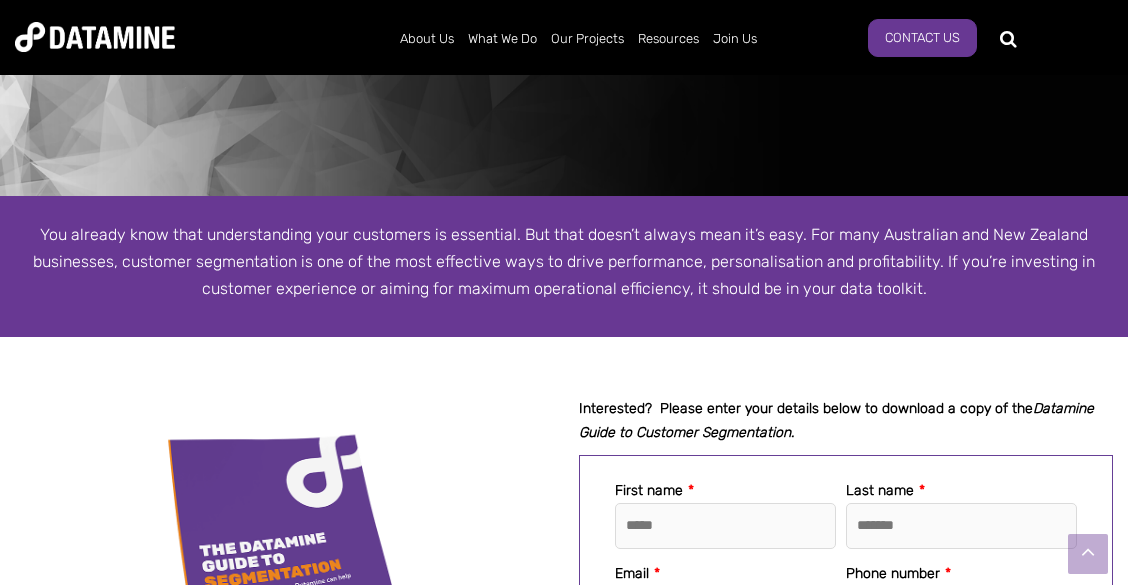 scroll, scrollTop: 0, scrollLeft: 0, axis: both 